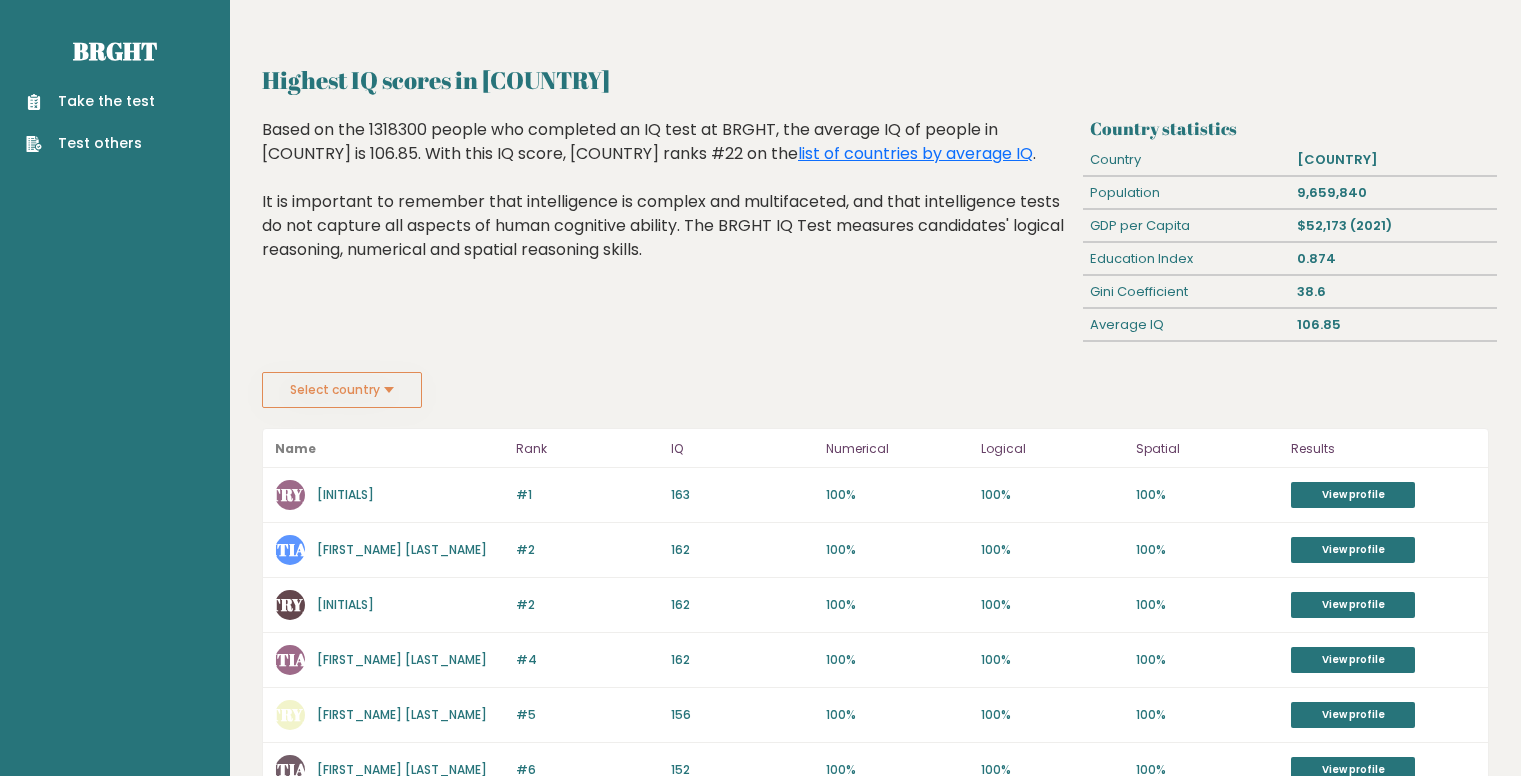 scroll, scrollTop: 0, scrollLeft: 0, axis: both 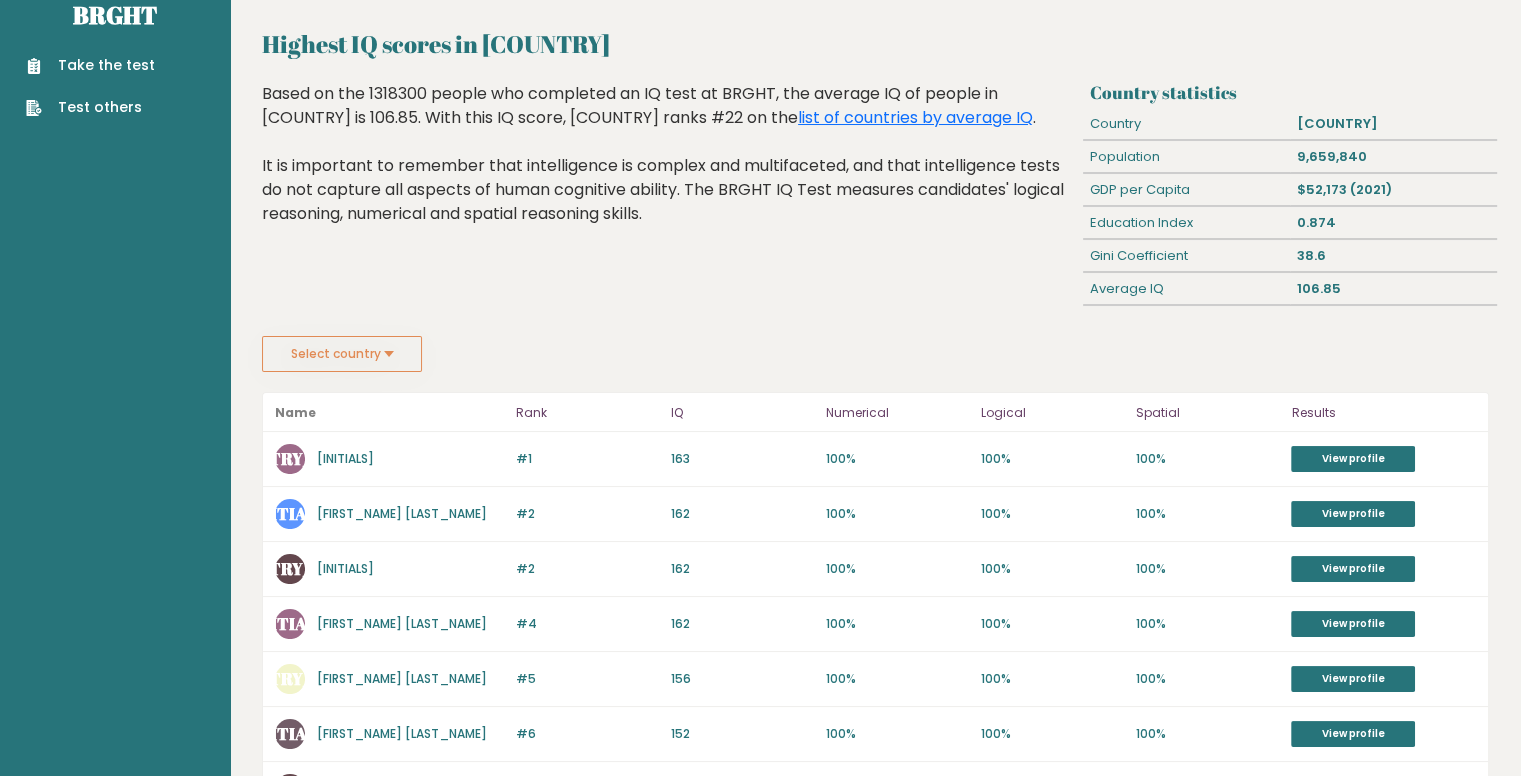 click on "Take the test" at bounding box center (90, 65) 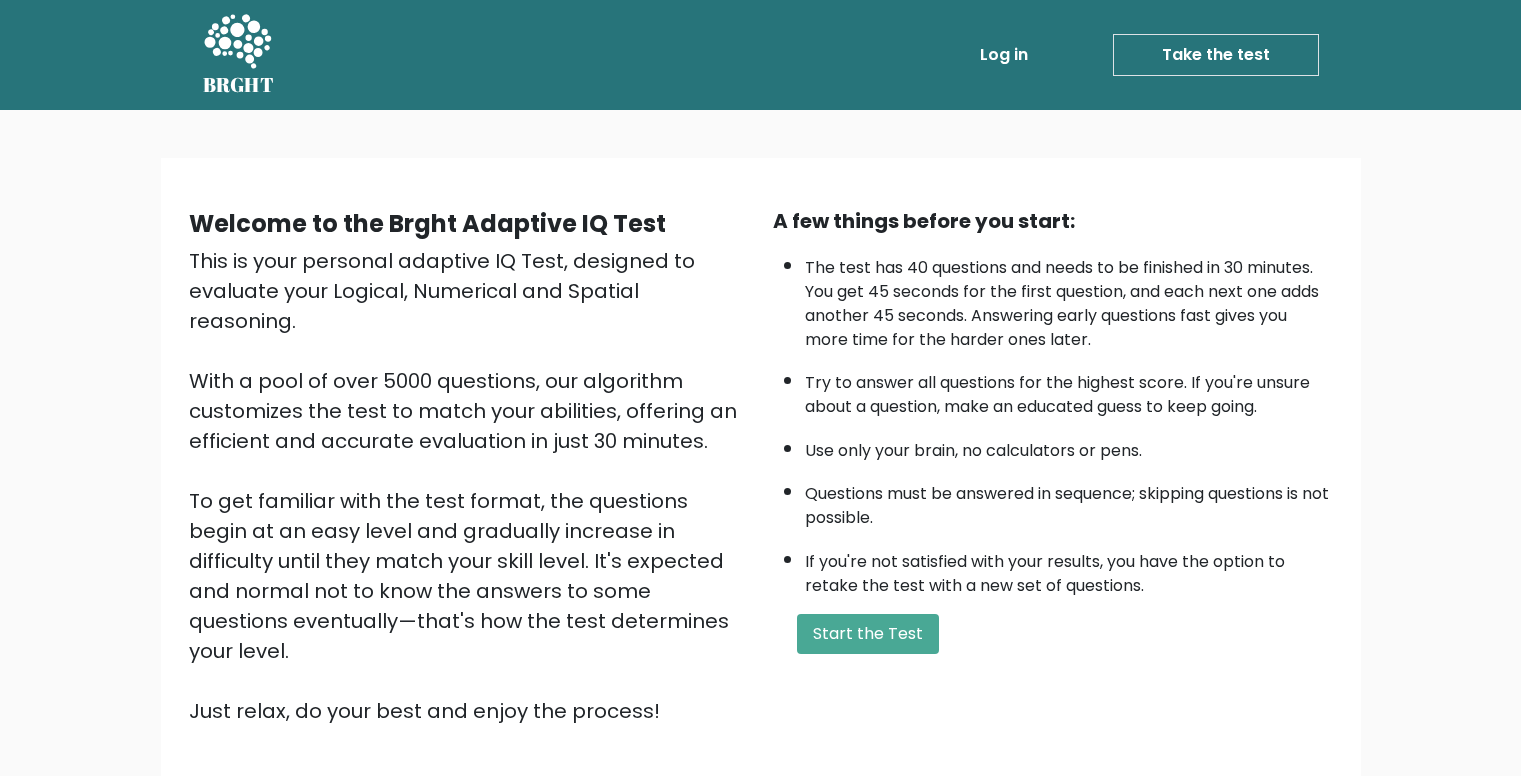 scroll, scrollTop: 0, scrollLeft: 0, axis: both 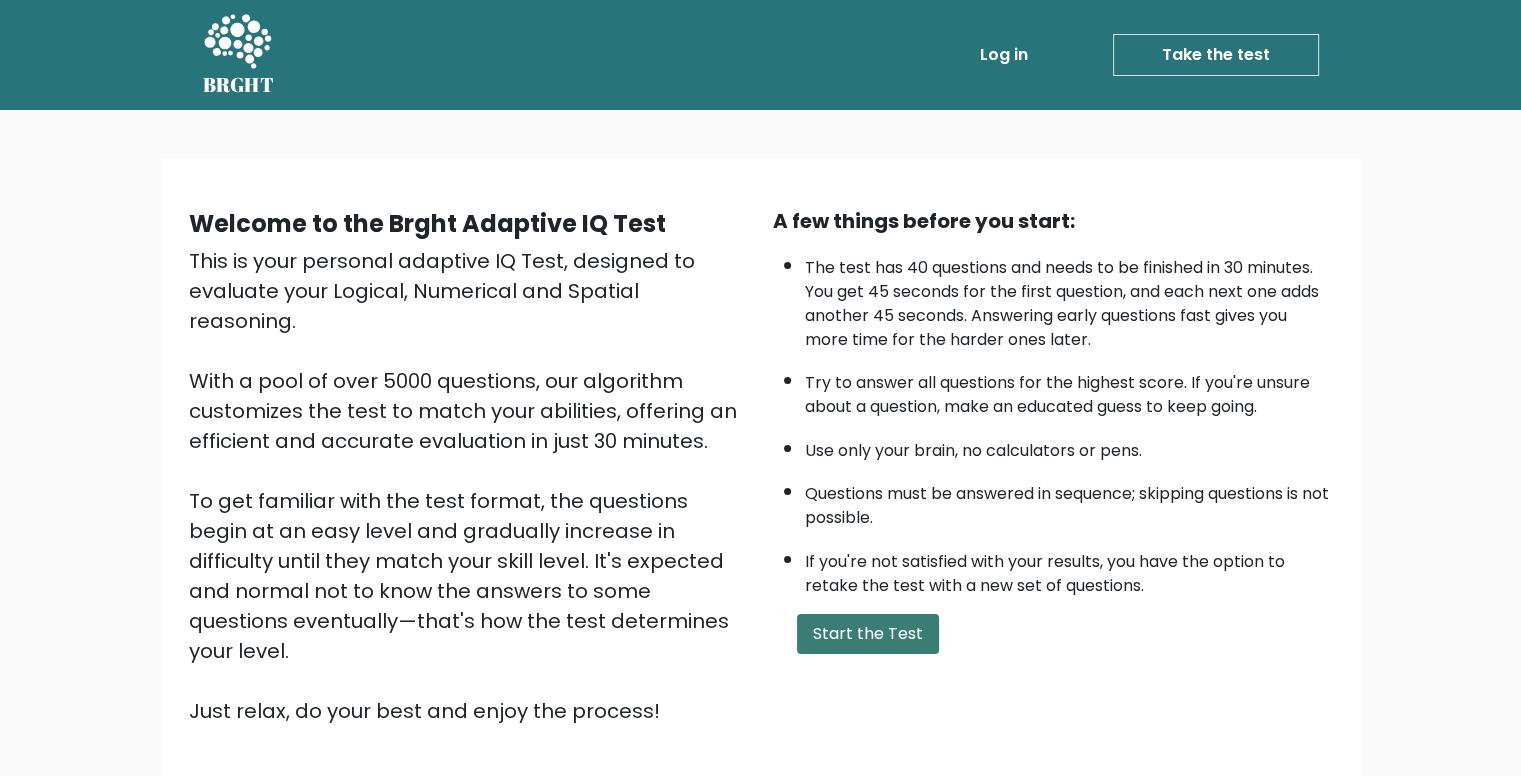 click on "Start the Test" at bounding box center [868, 634] 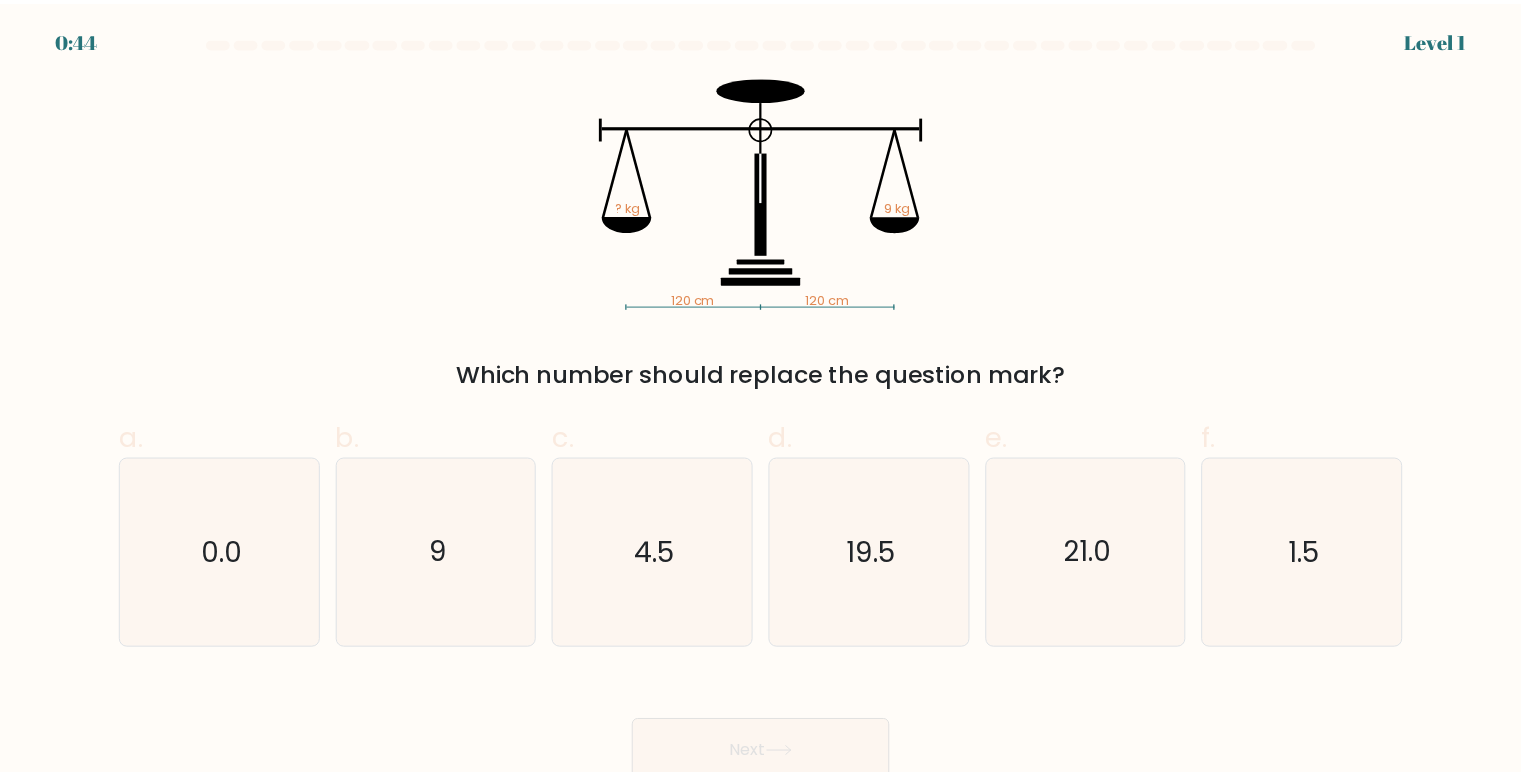 scroll, scrollTop: 0, scrollLeft: 0, axis: both 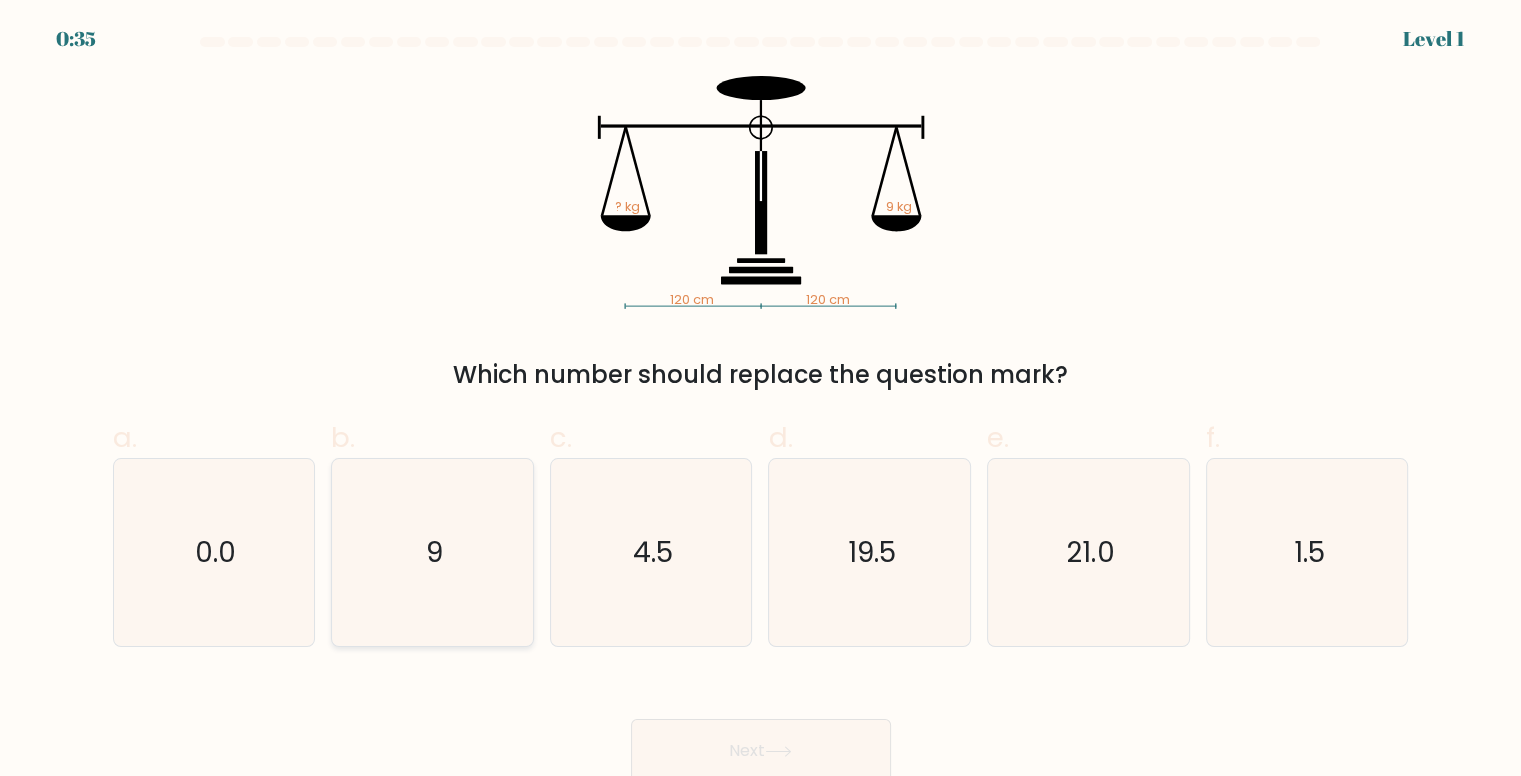 click on "9" at bounding box center [432, 552] 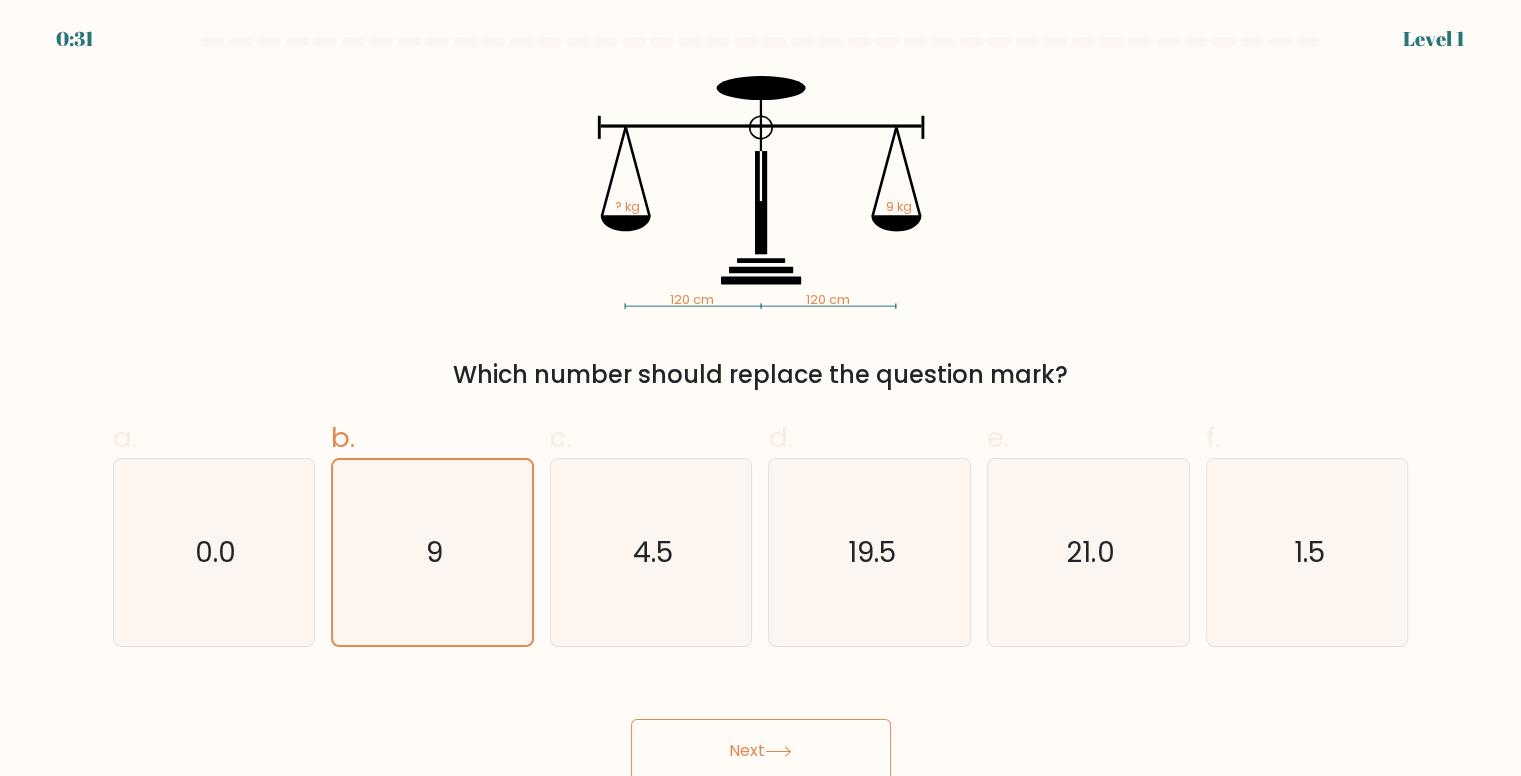 click on "Next" at bounding box center [761, 751] 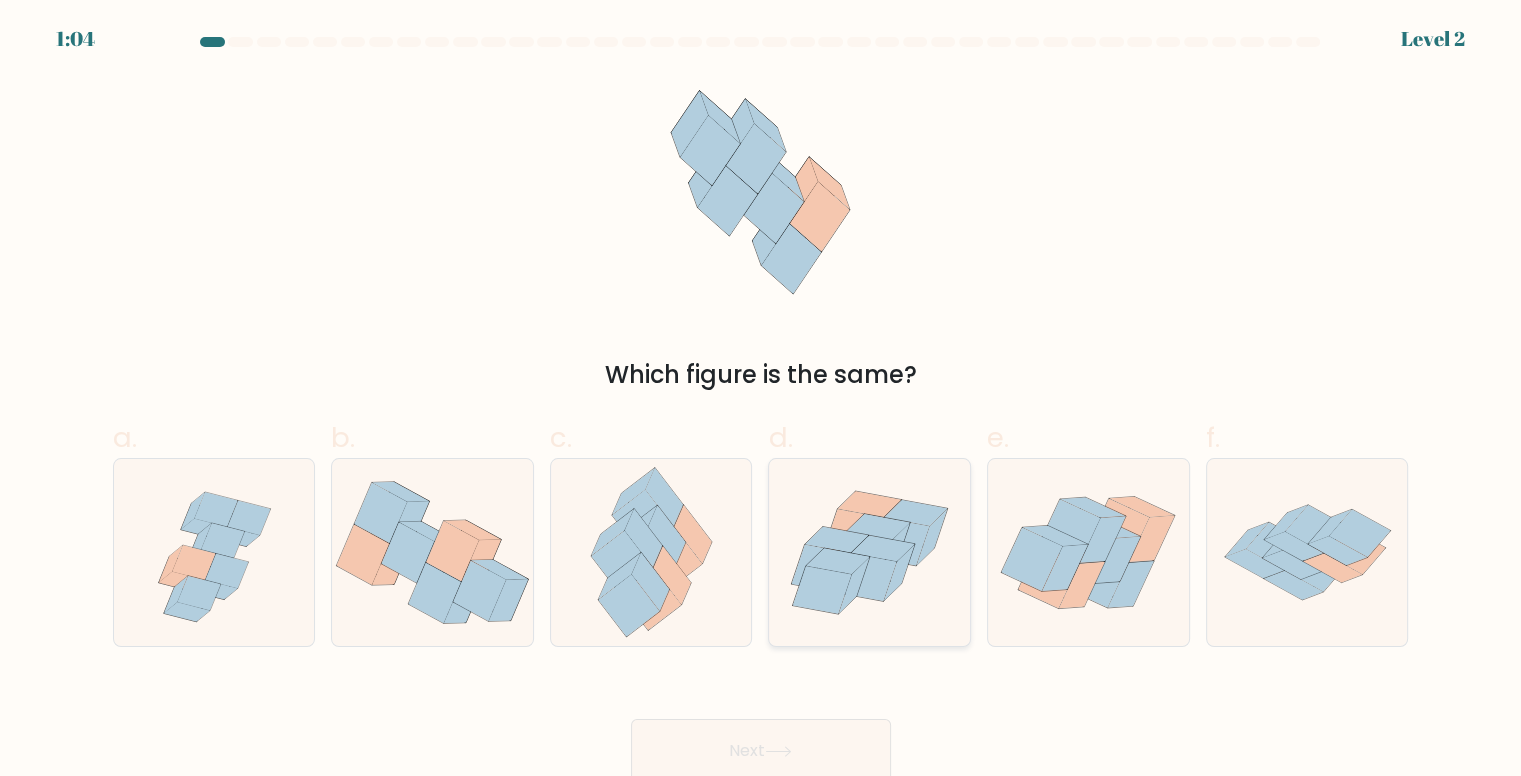click at bounding box center (869, 552) 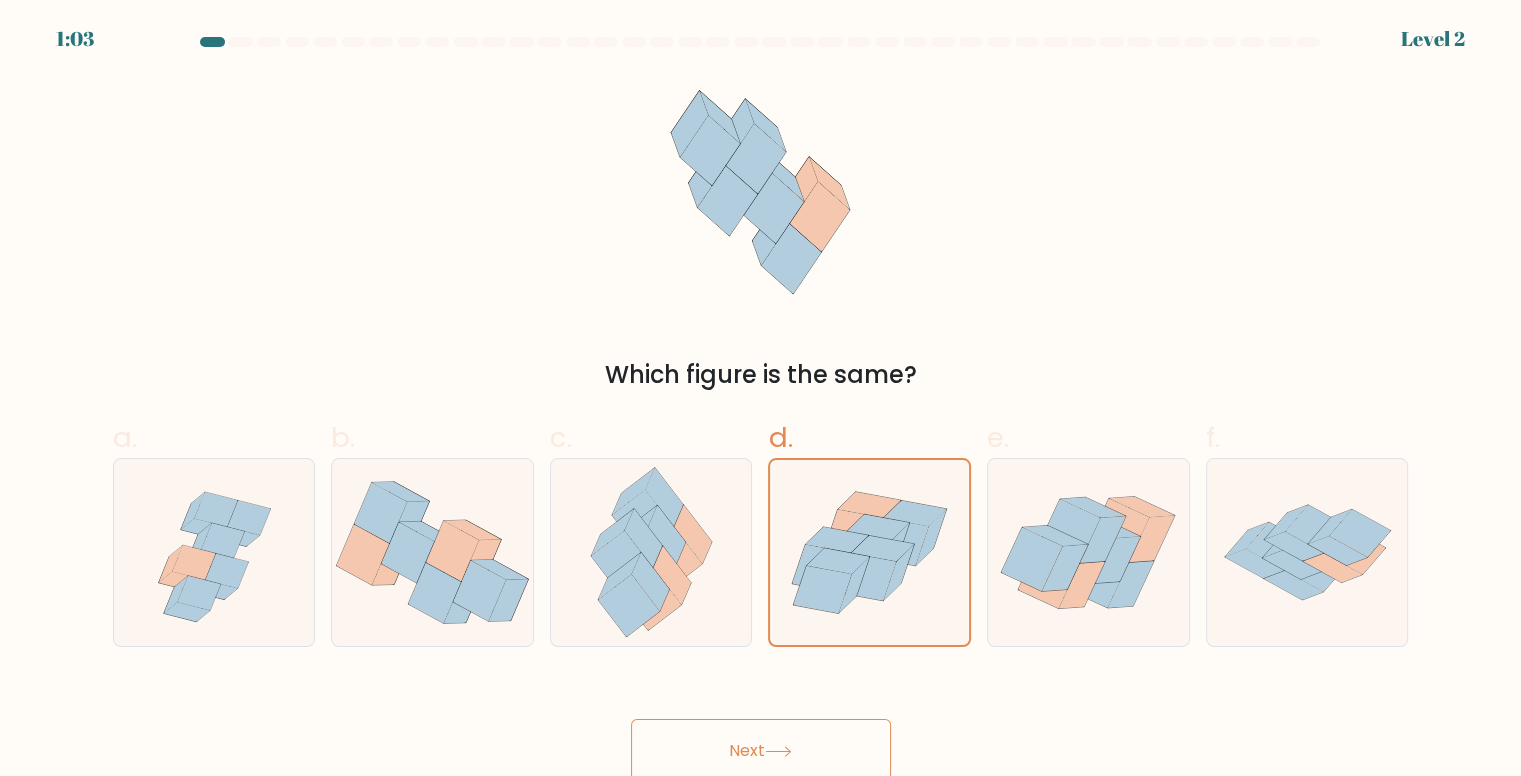 click on "Next" at bounding box center [761, 751] 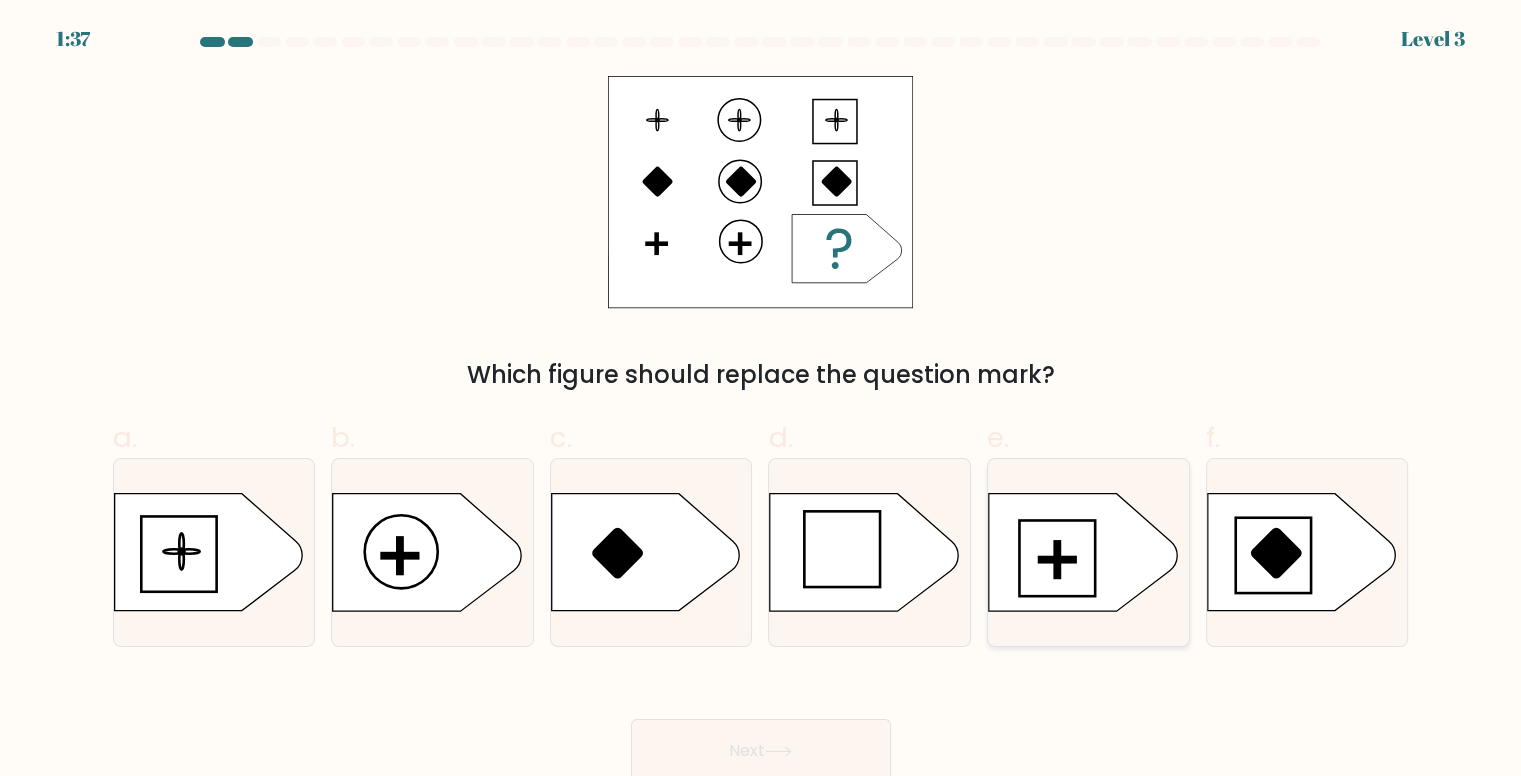 click at bounding box center (1088, 552) 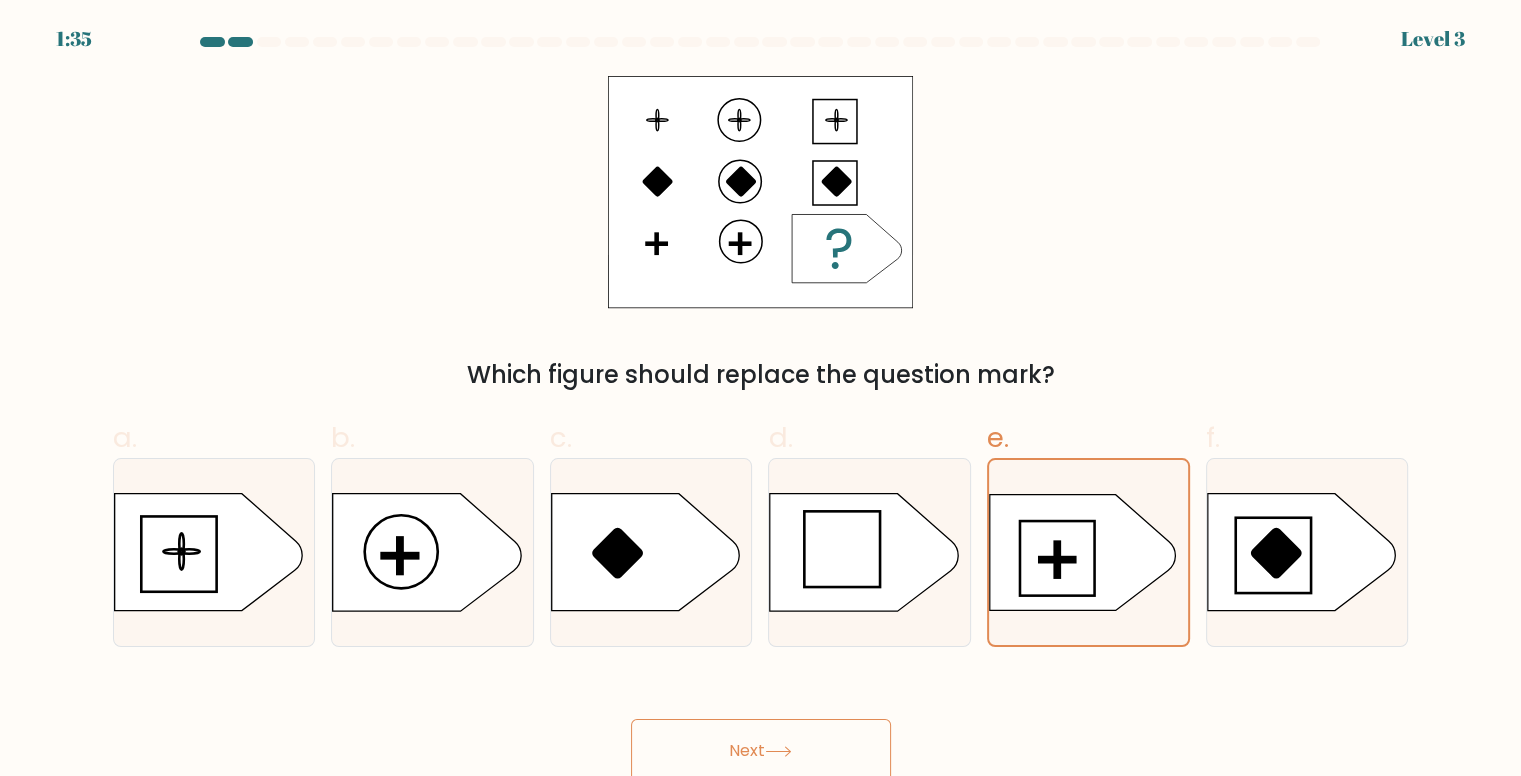 click on "Next" at bounding box center (761, 751) 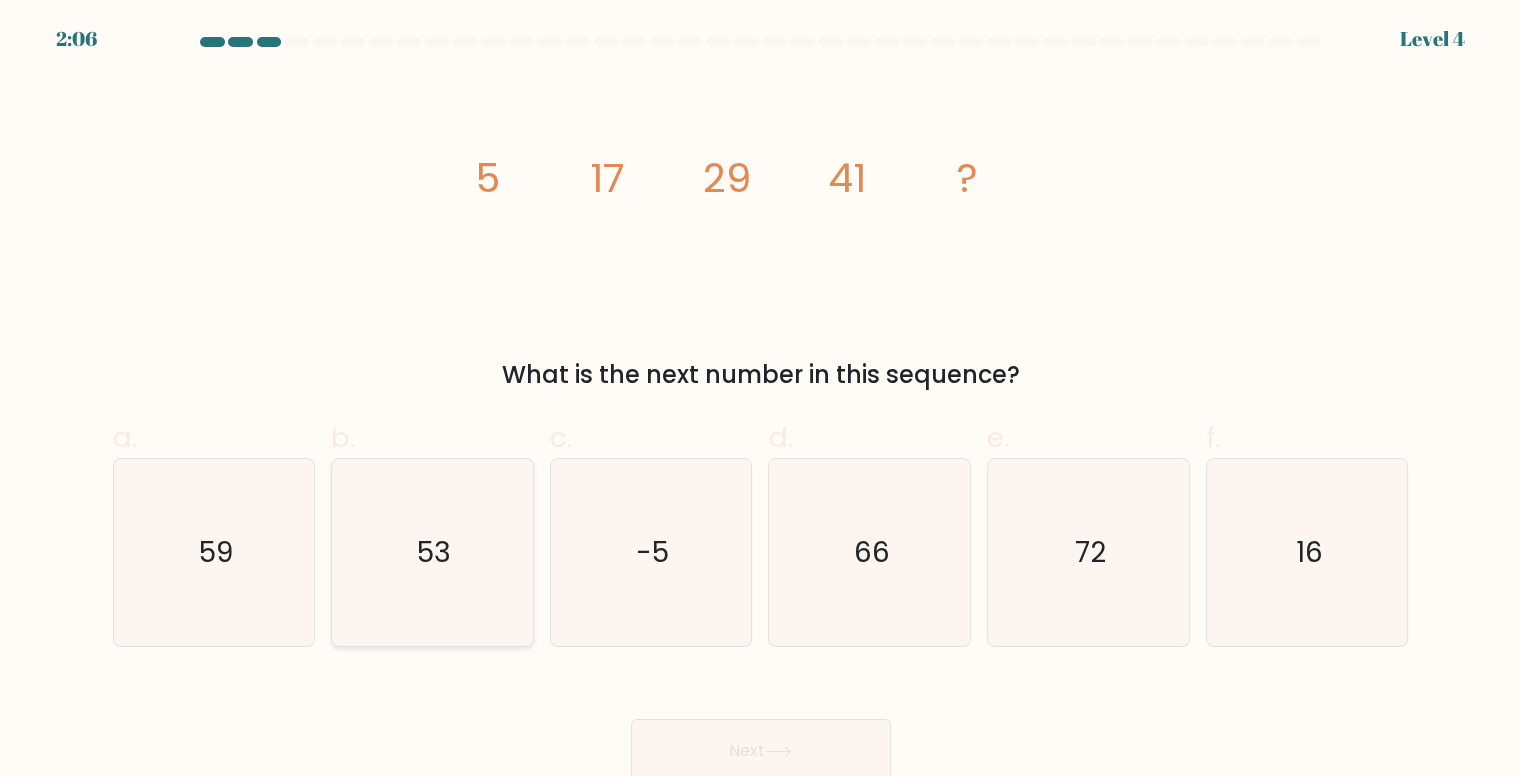click on "53" at bounding box center [434, 552] 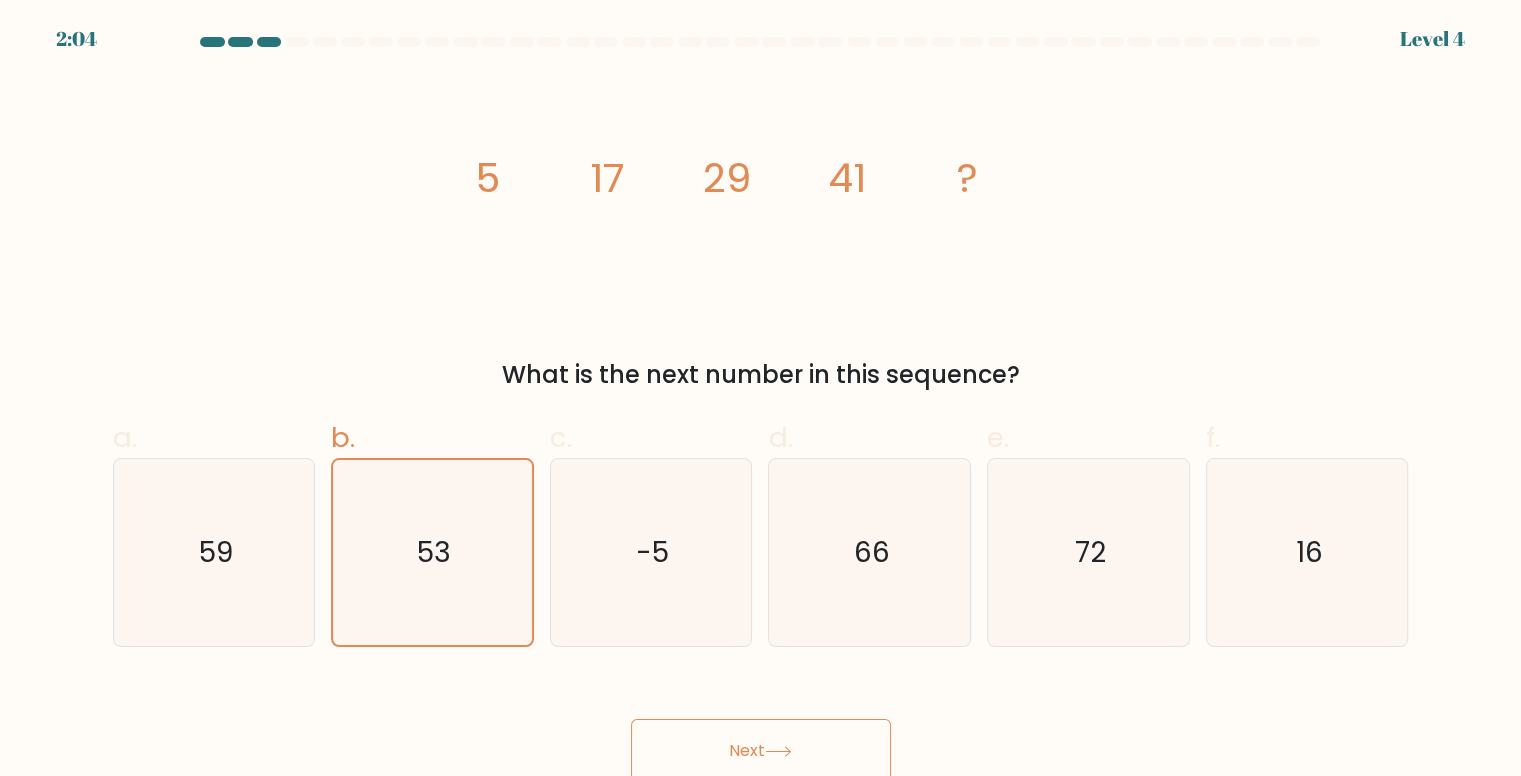 click on "Next" at bounding box center (761, 751) 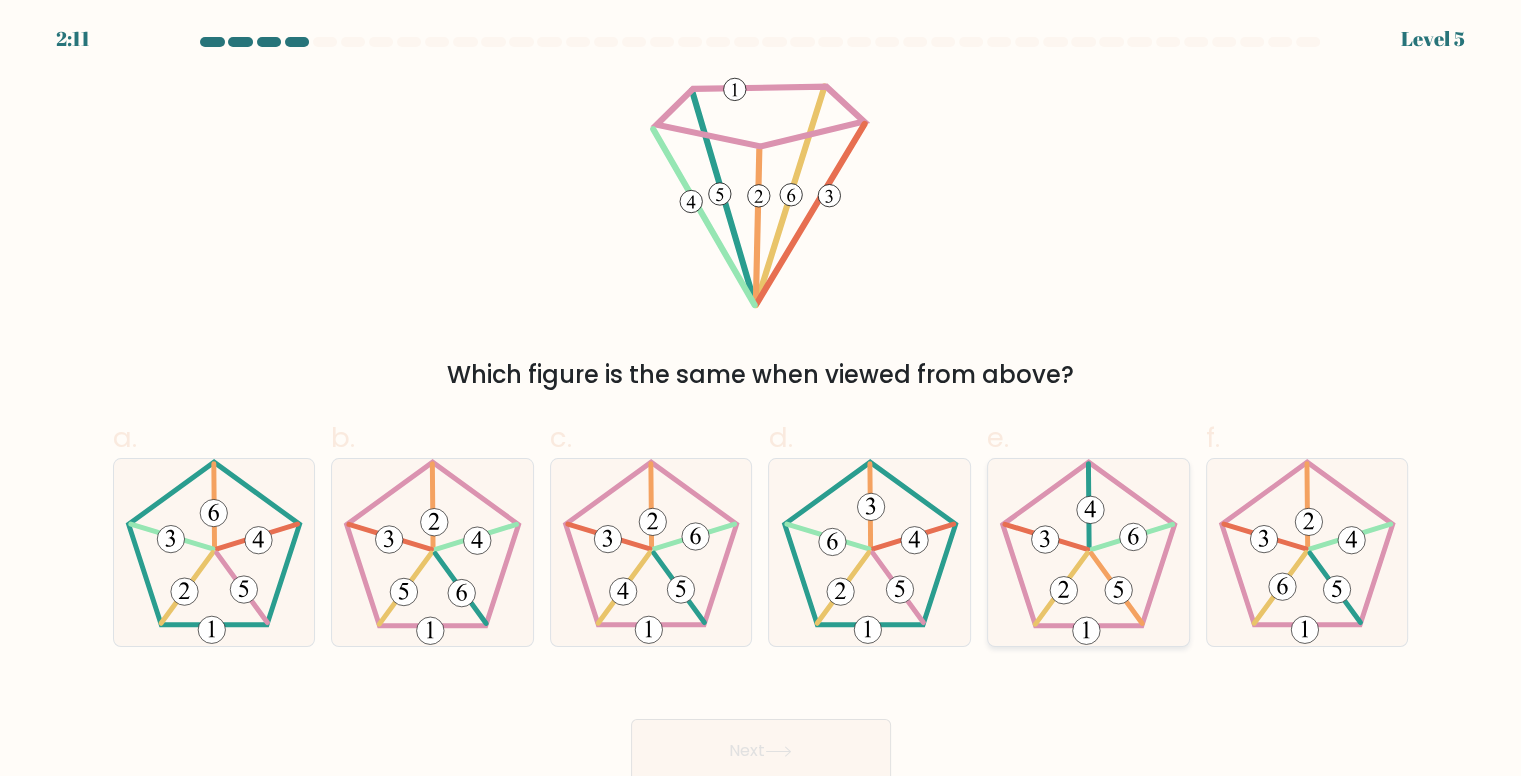 click at bounding box center [1045, 539] 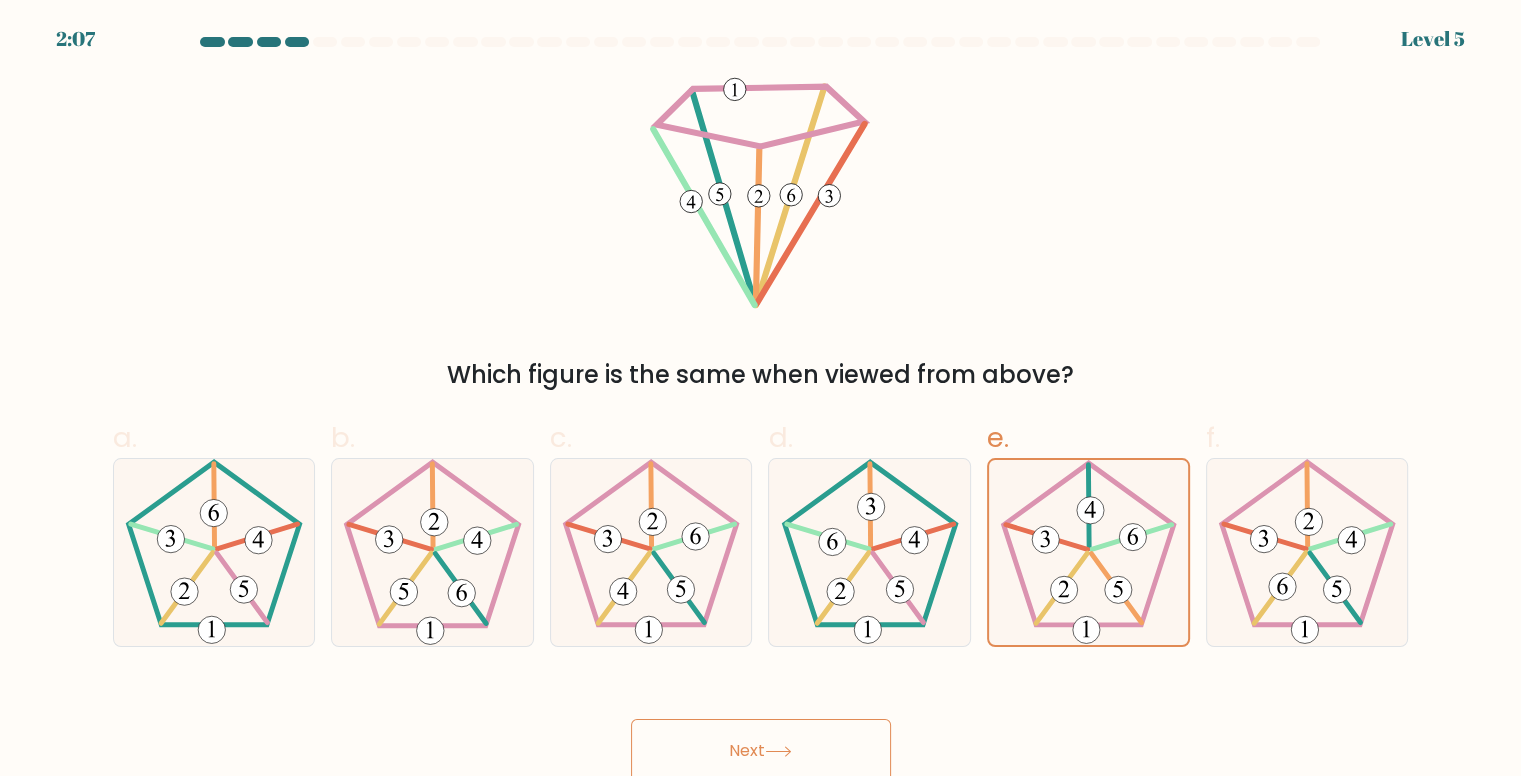 click on "Next" at bounding box center (761, 751) 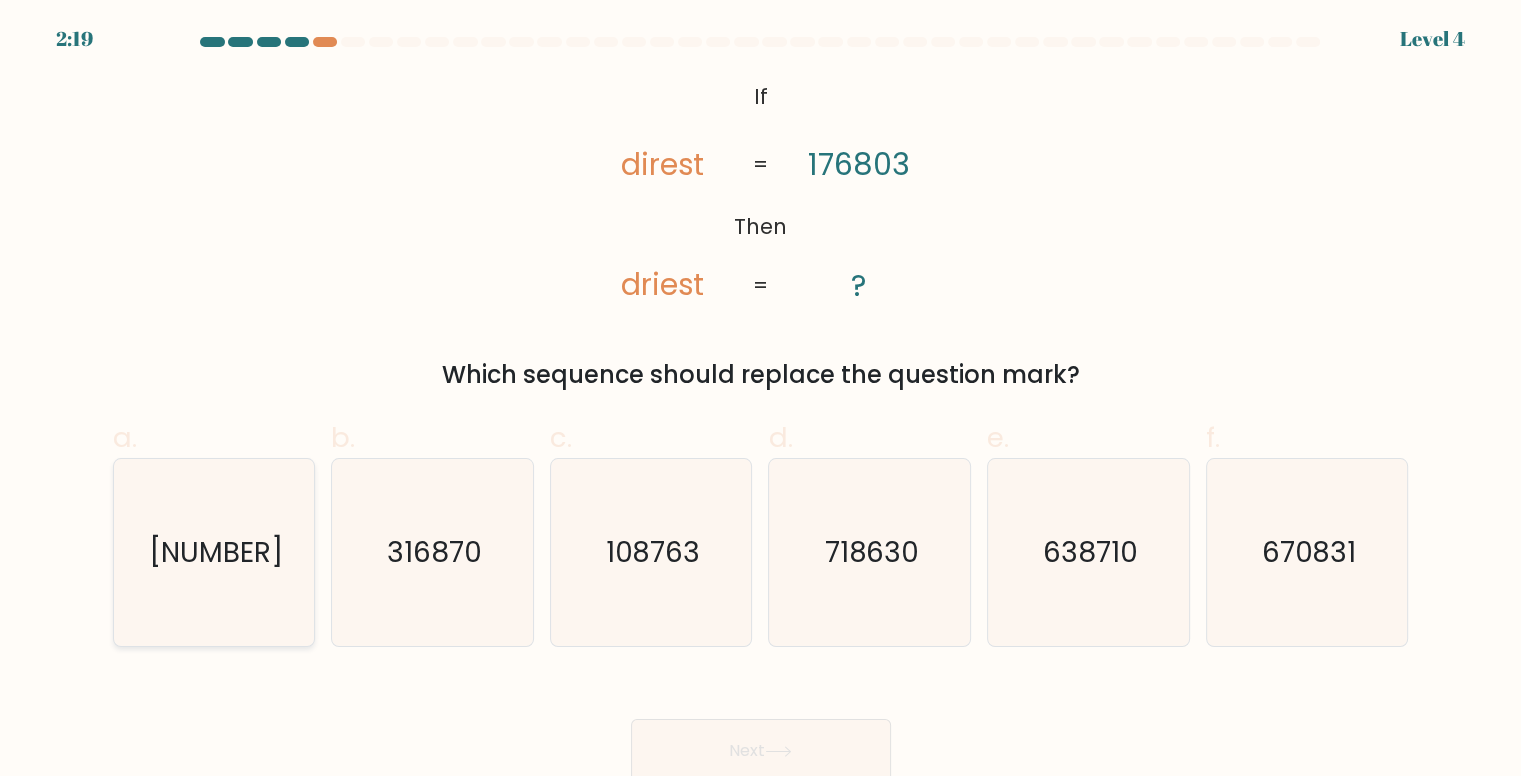 click on "167803" at bounding box center [214, 552] 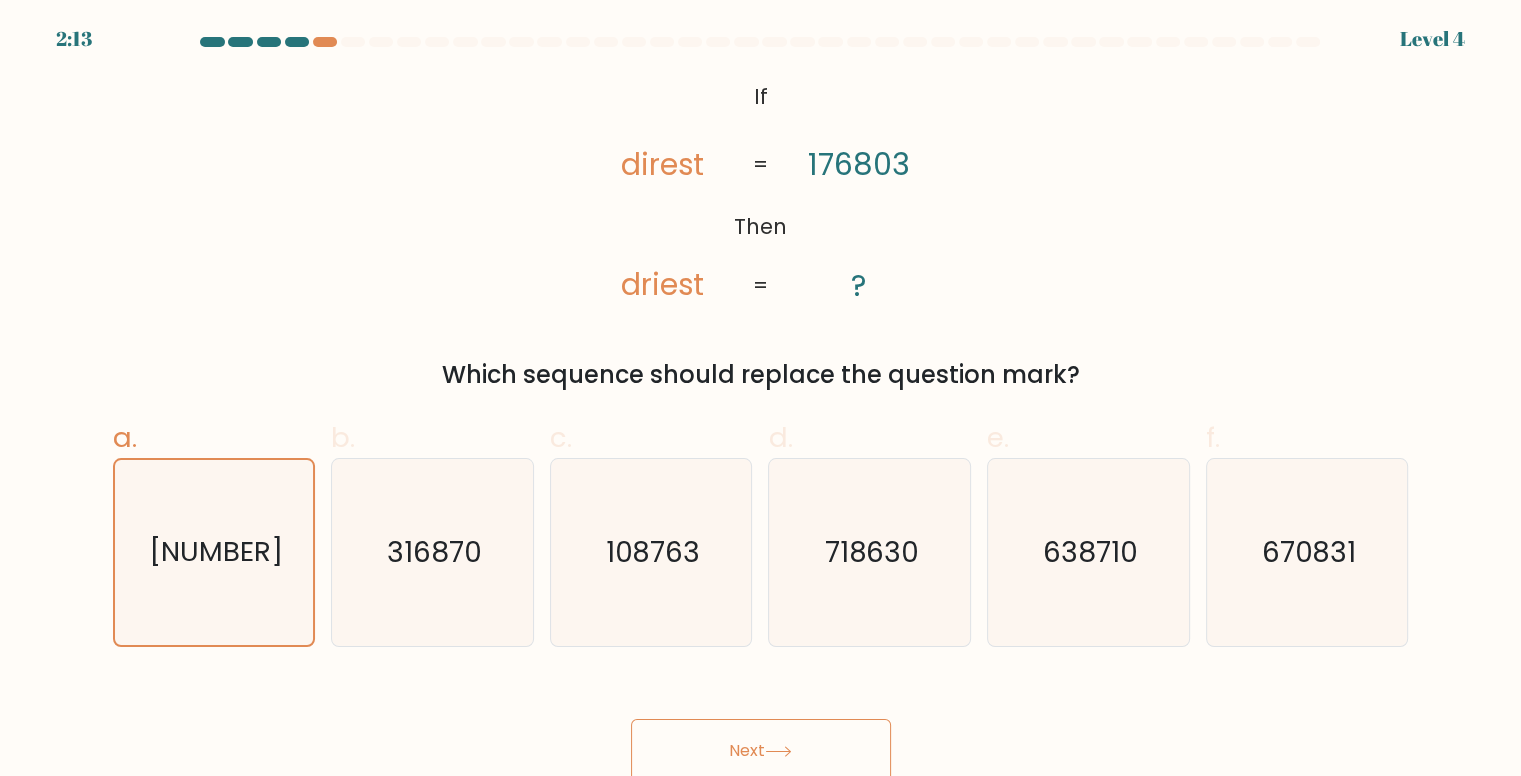 click on "Next" at bounding box center (761, 751) 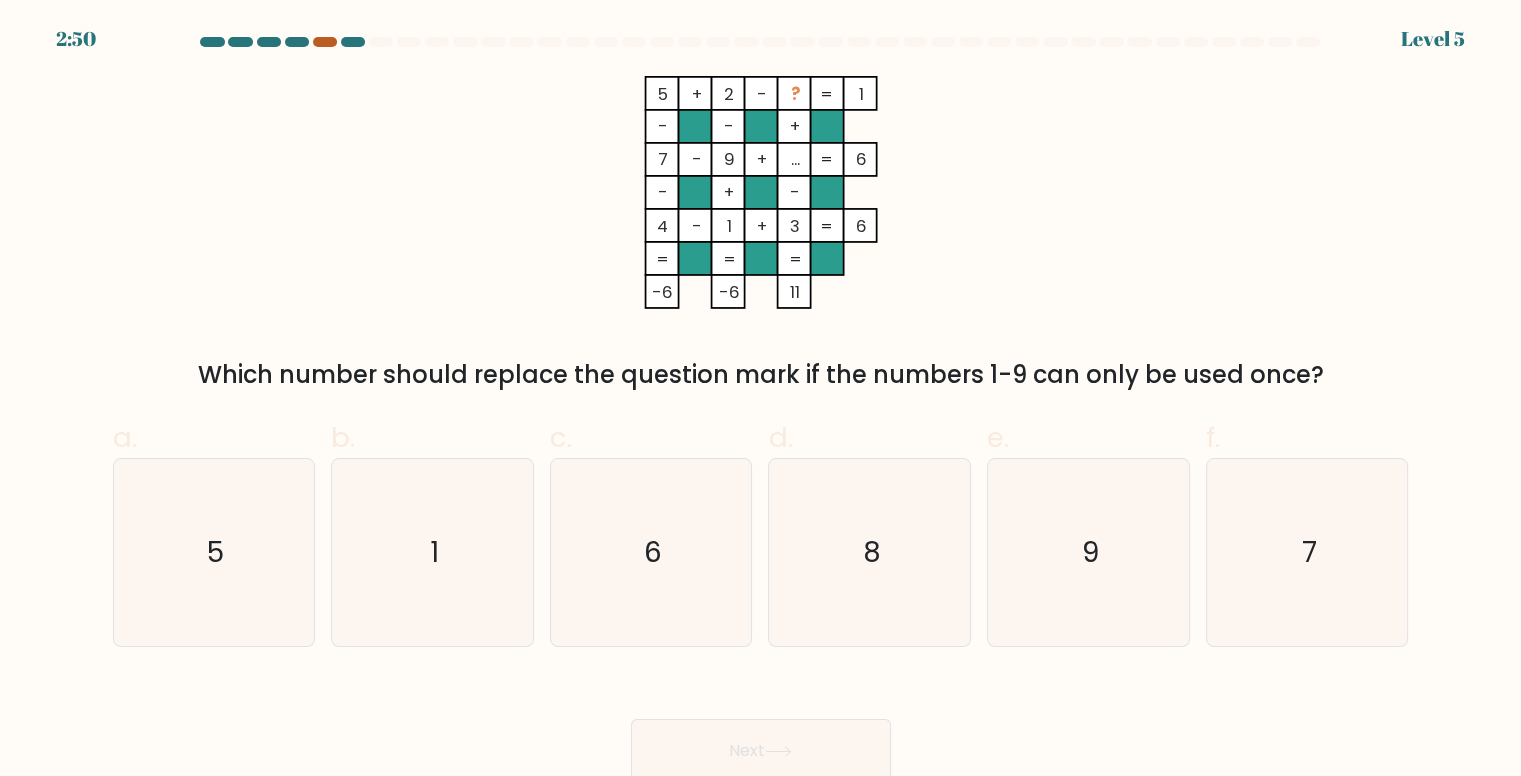 click at bounding box center [325, 42] 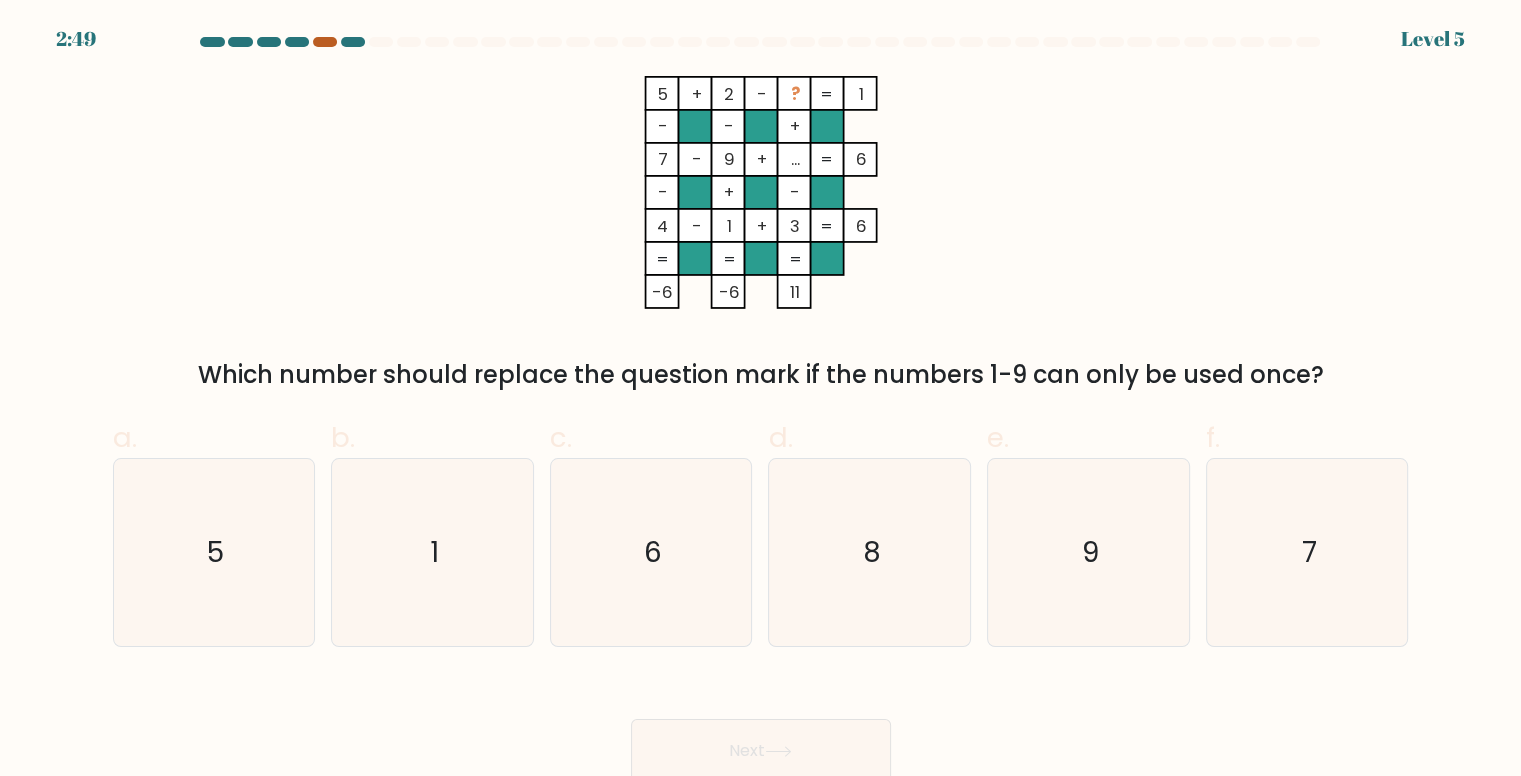 click at bounding box center (325, 42) 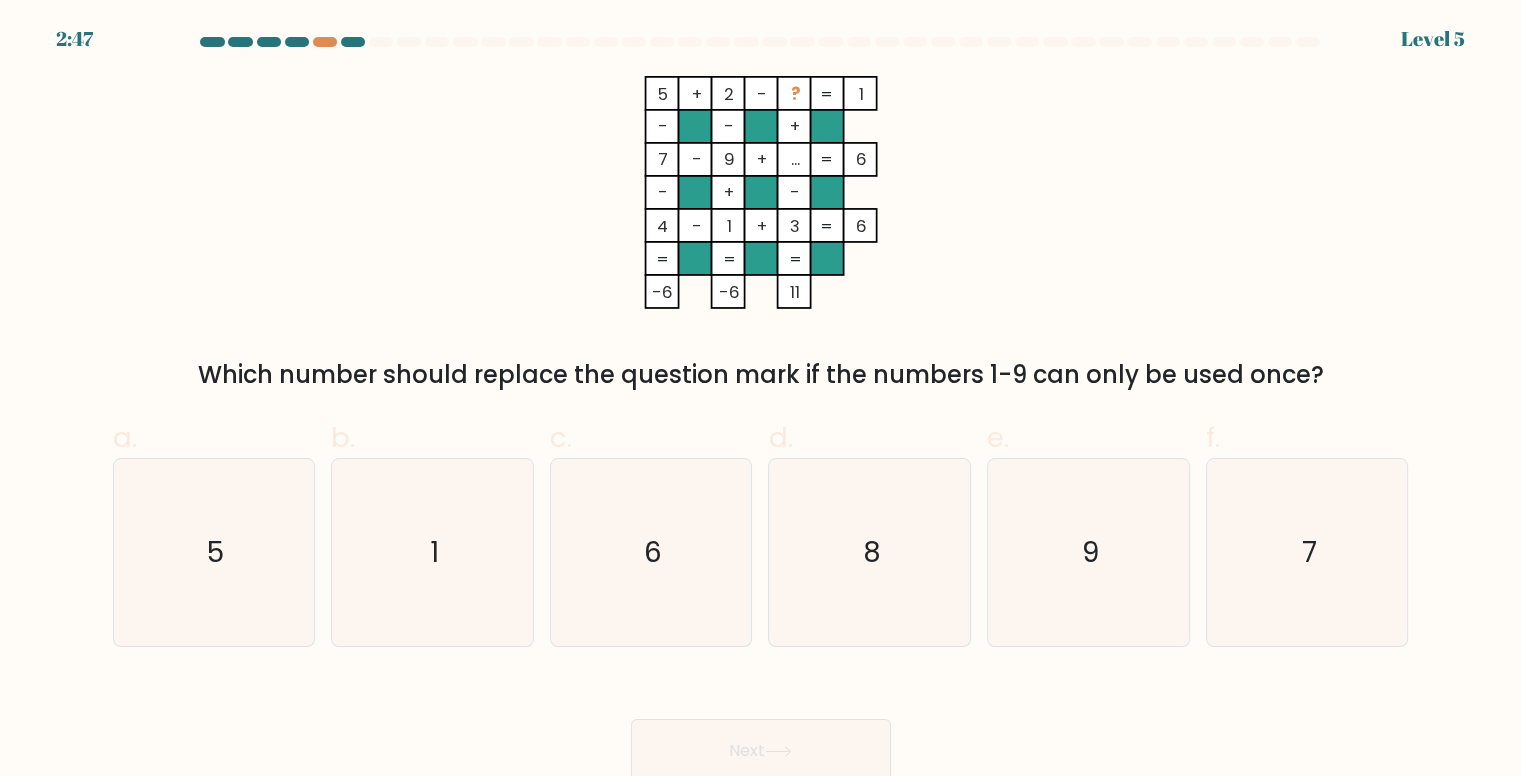 scroll, scrollTop: 8, scrollLeft: 0, axis: vertical 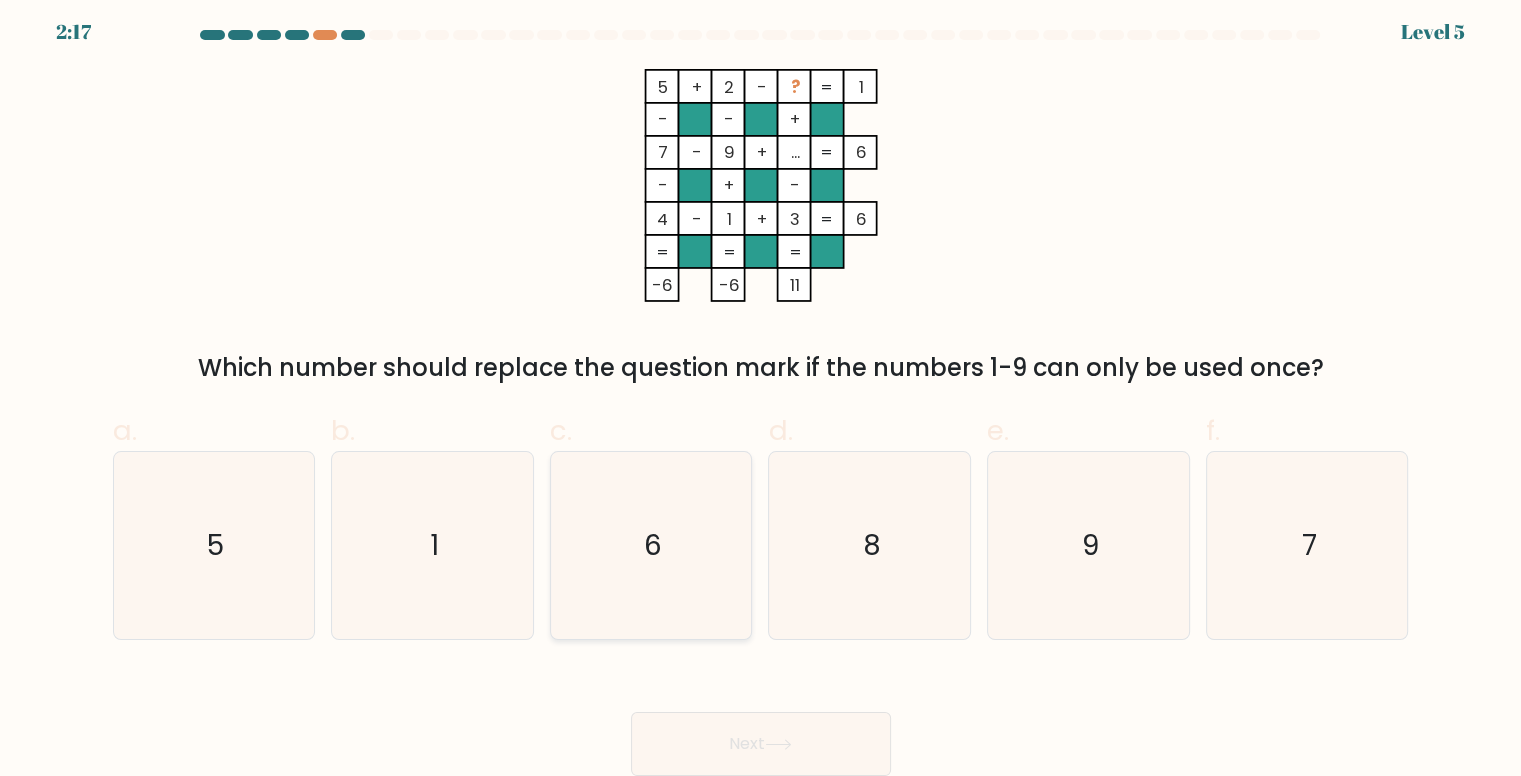 click on "6" at bounding box center [651, 545] 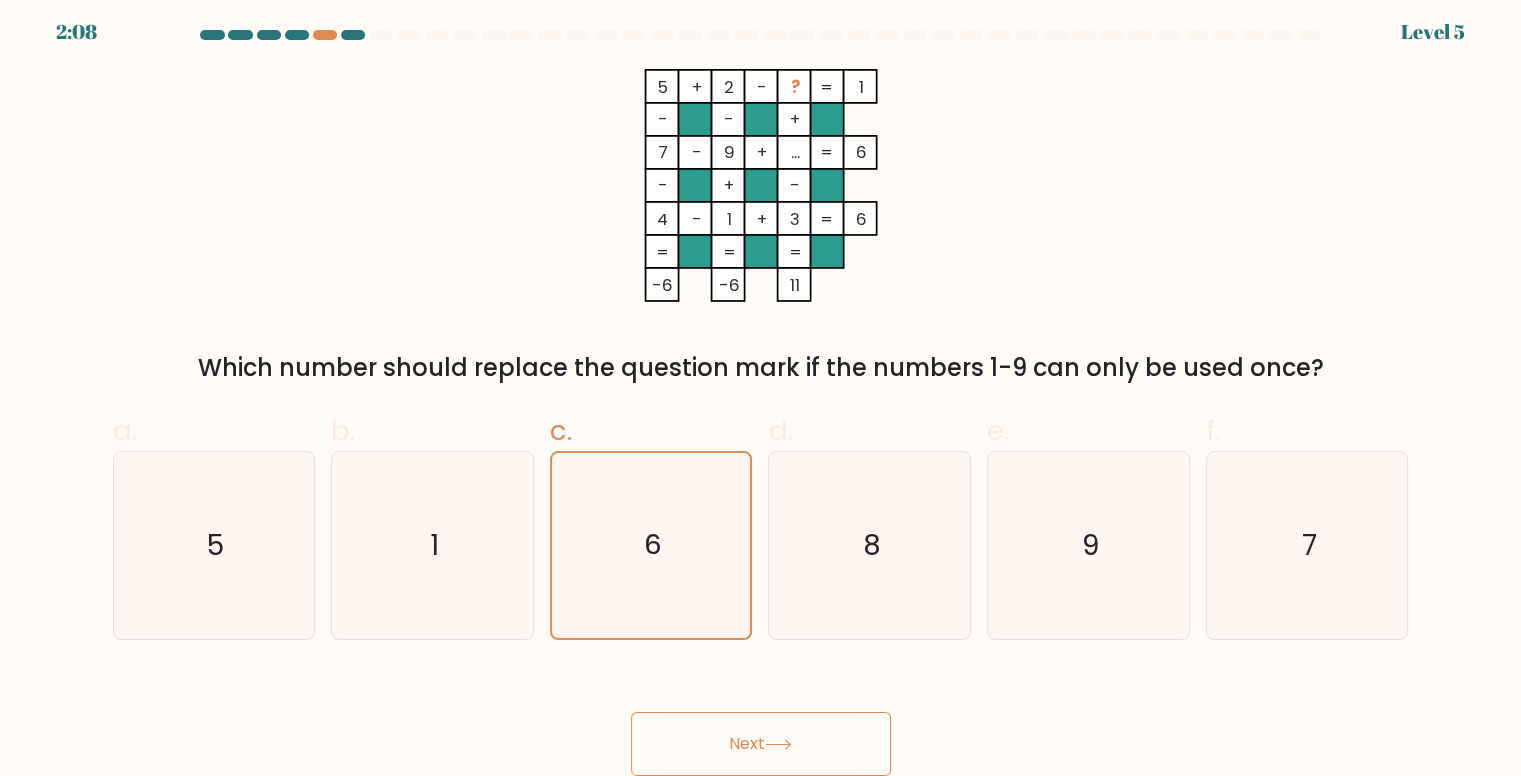 click on "Next" at bounding box center [761, 744] 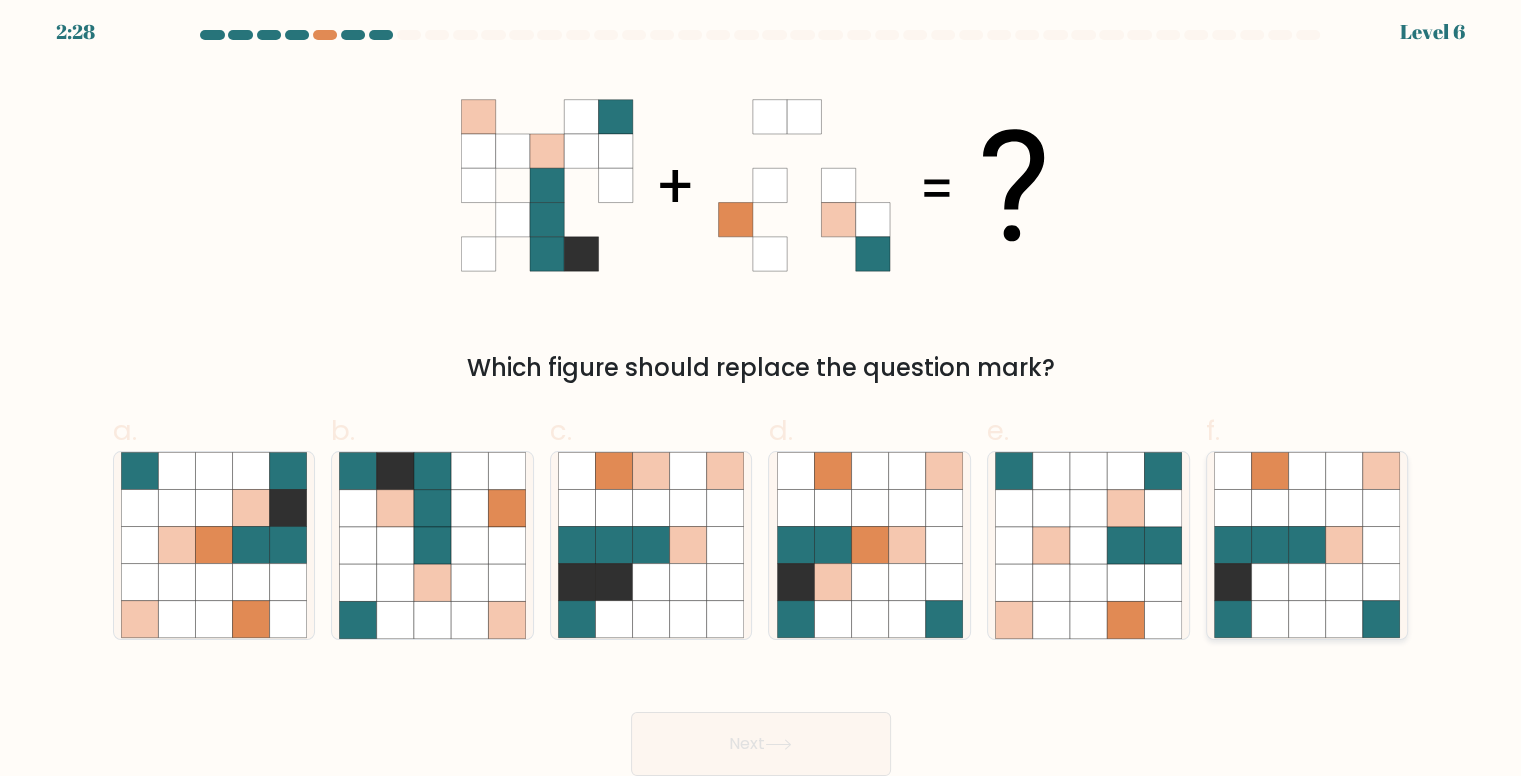 click at bounding box center [1269, 545] 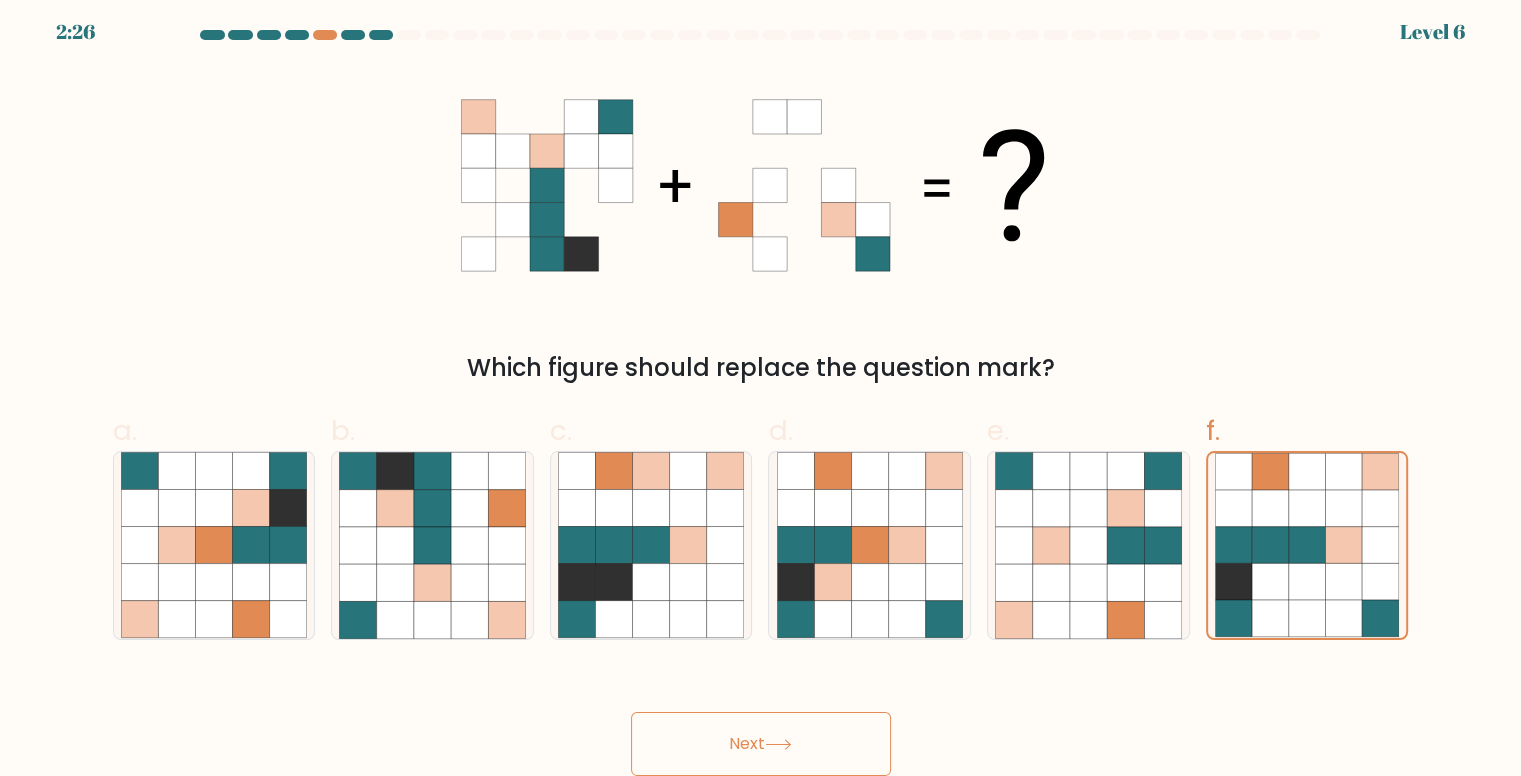 click at bounding box center [778, 744] 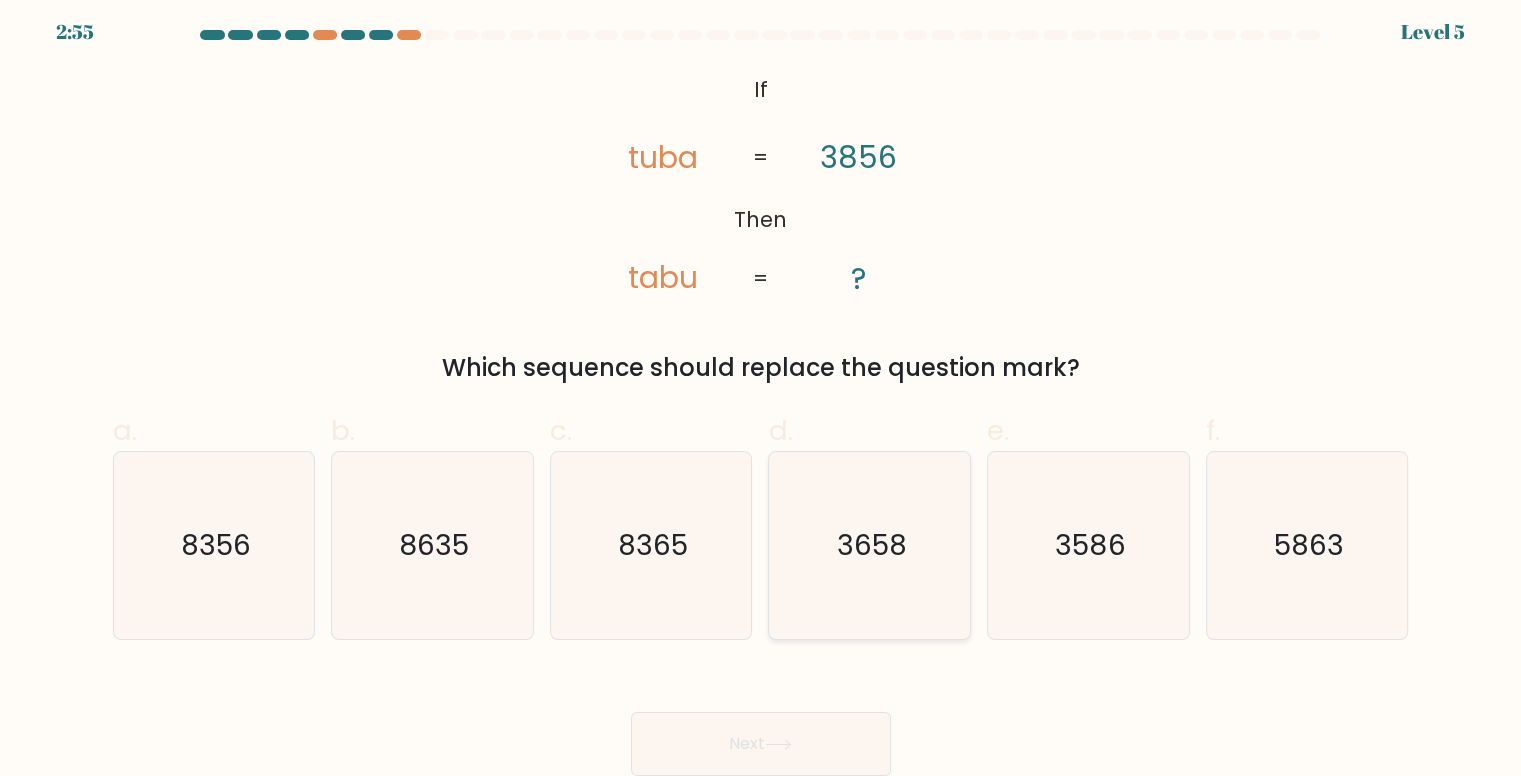 click on "3658" at bounding box center [870, 545] 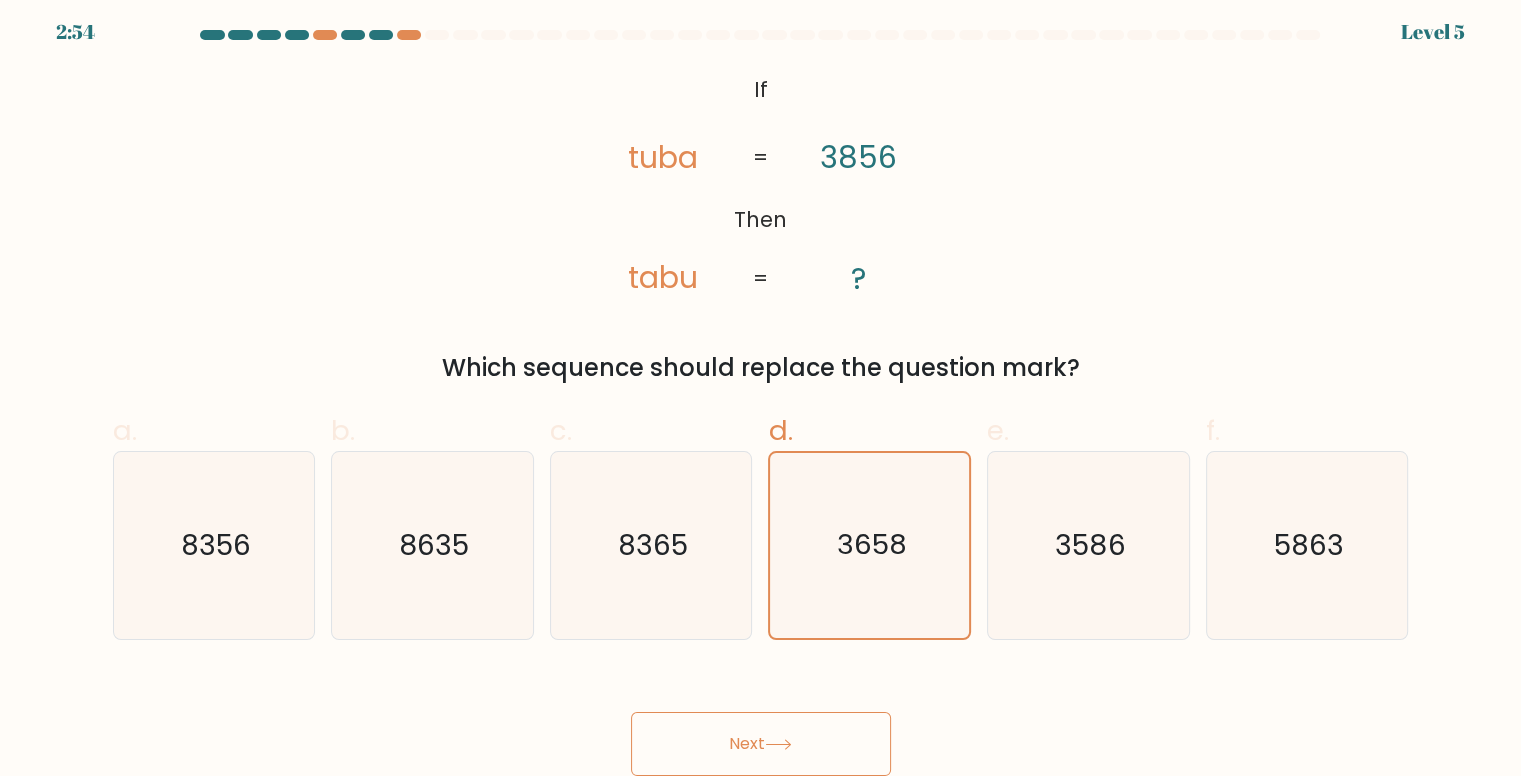 click on "Next" at bounding box center [761, 744] 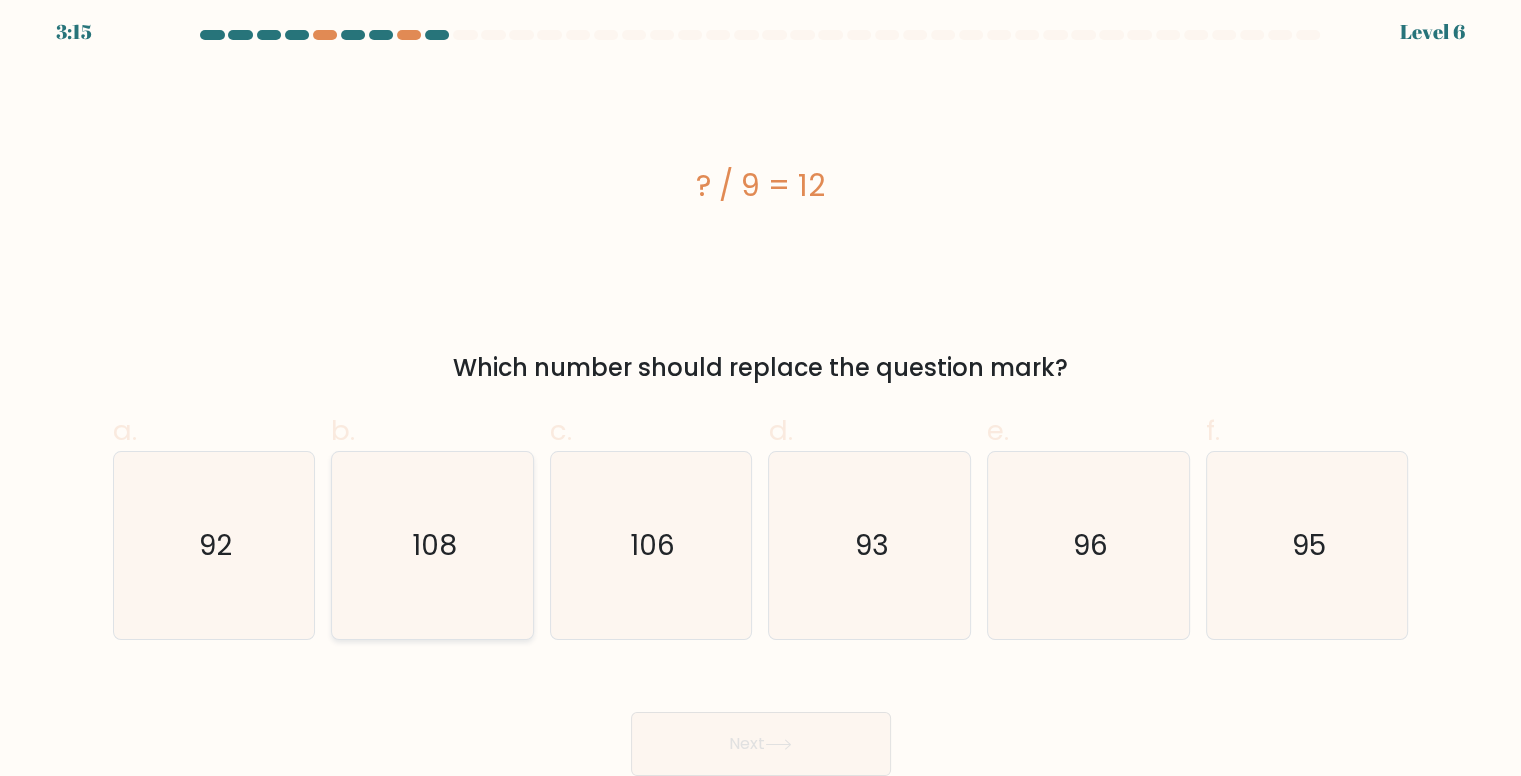 click on "108" at bounding box center [432, 545] 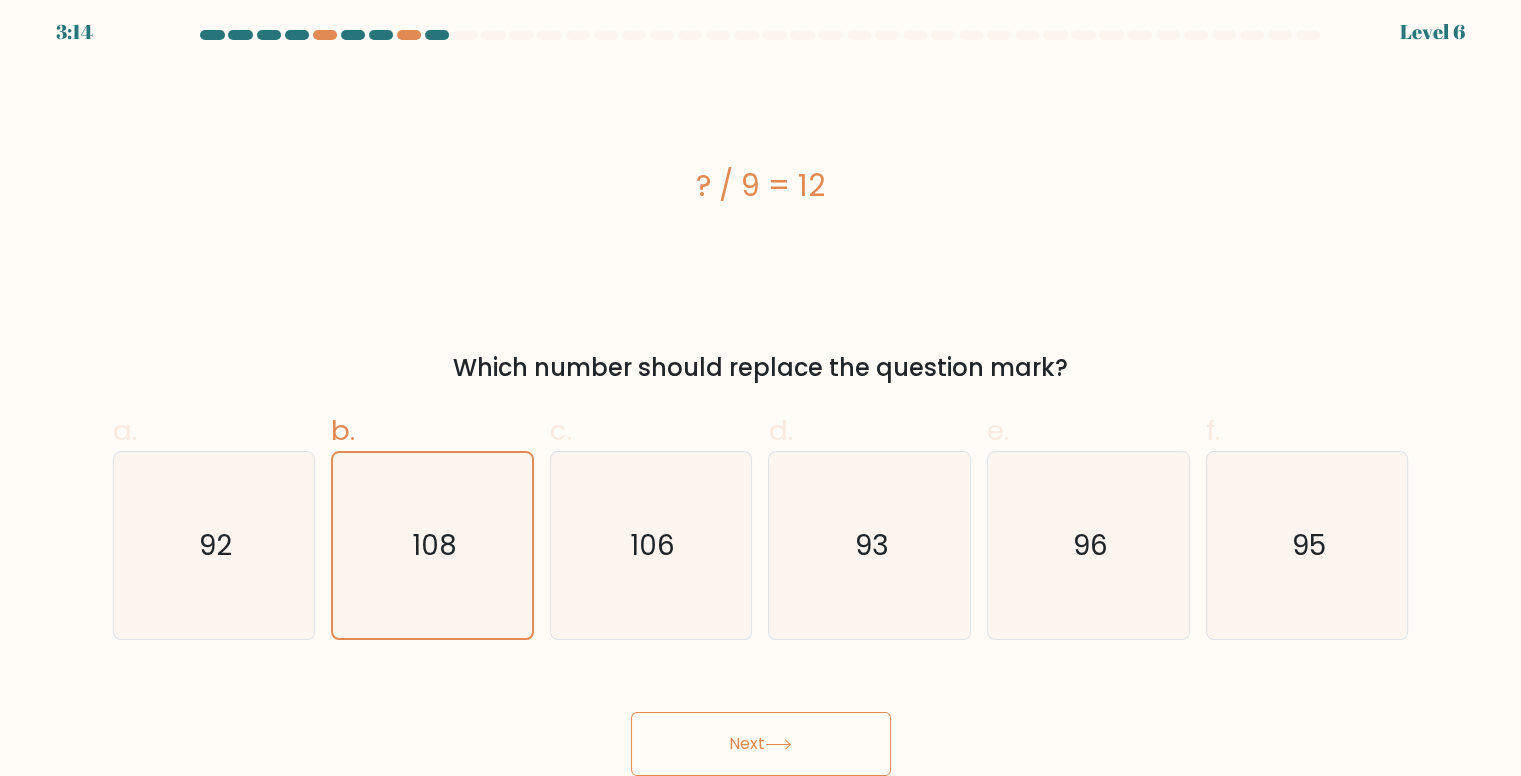 click on "Next" at bounding box center [761, 744] 